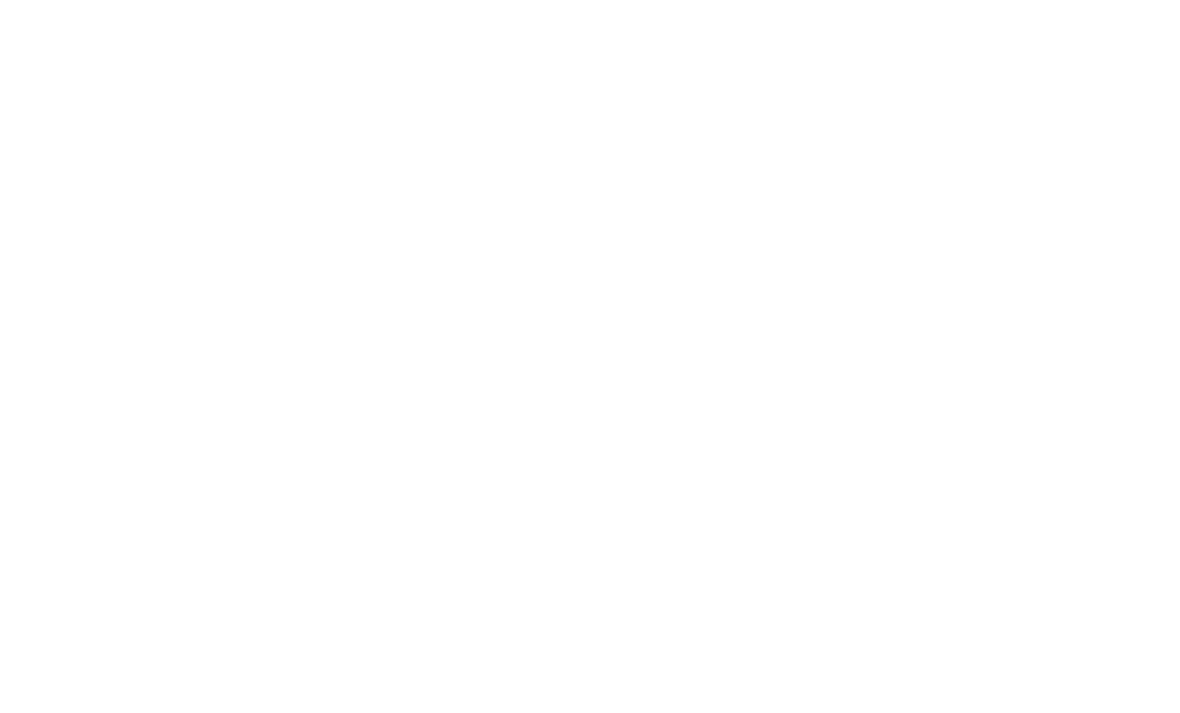 scroll, scrollTop: 0, scrollLeft: 0, axis: both 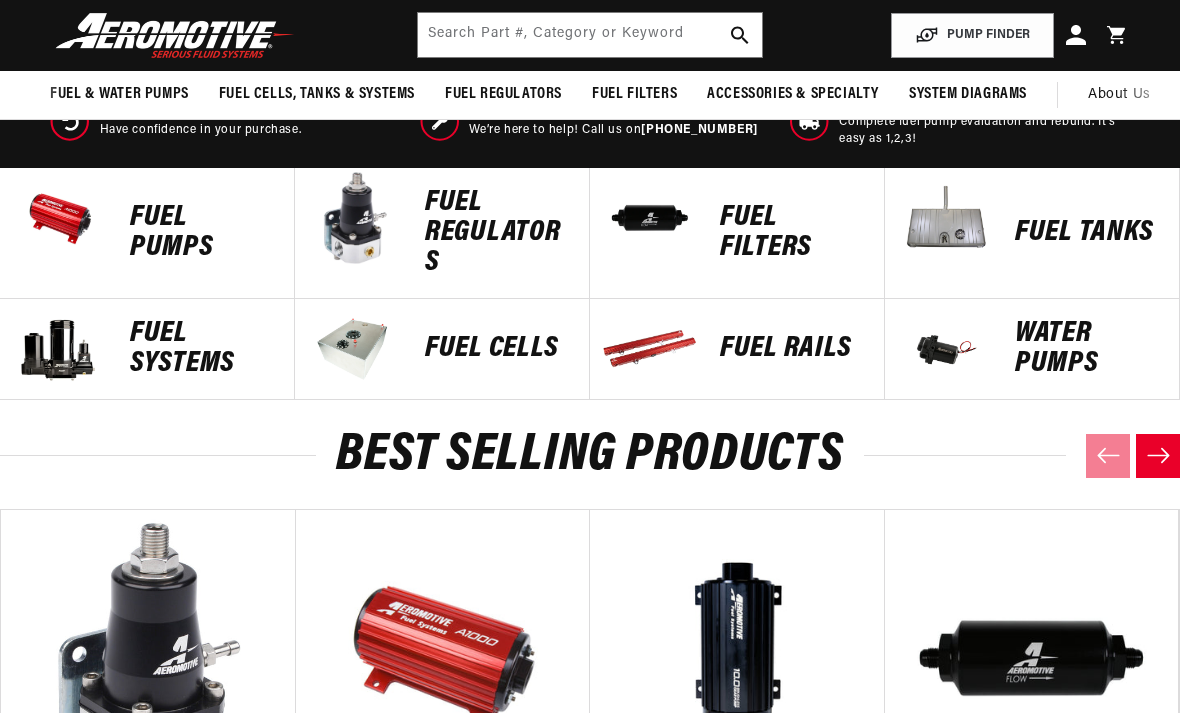 click on "Fuel Pumps" at bounding box center [202, 234] 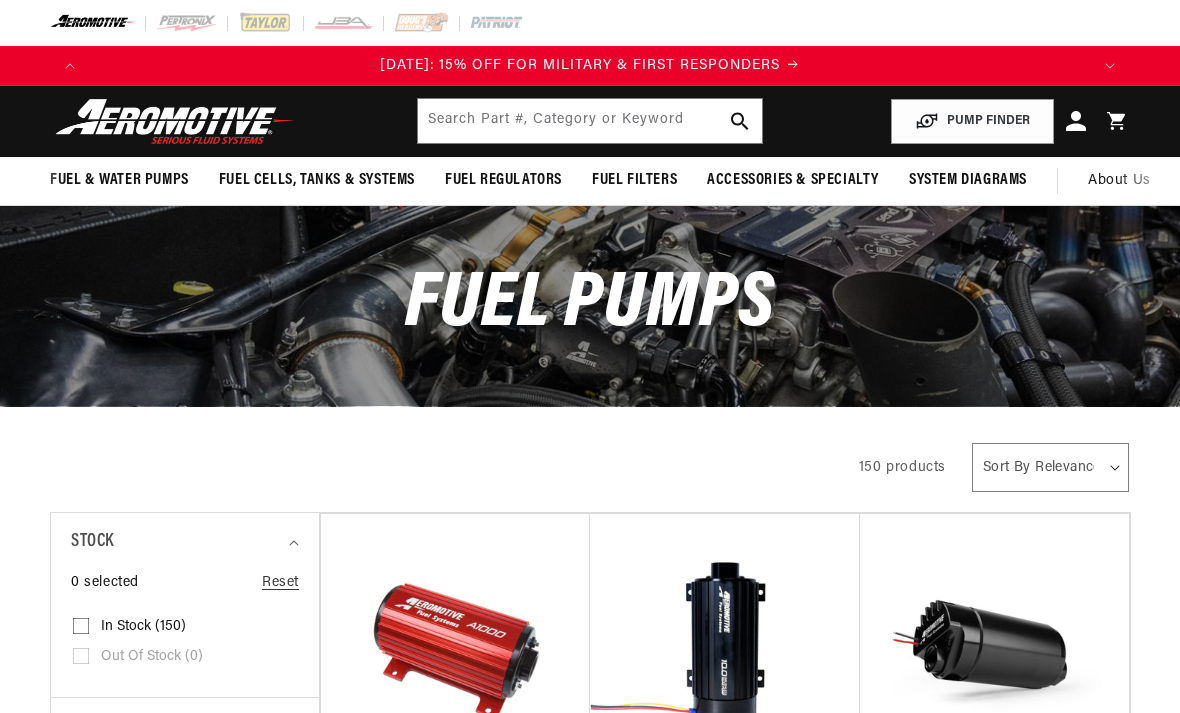 scroll, scrollTop: 0, scrollLeft: 0, axis: both 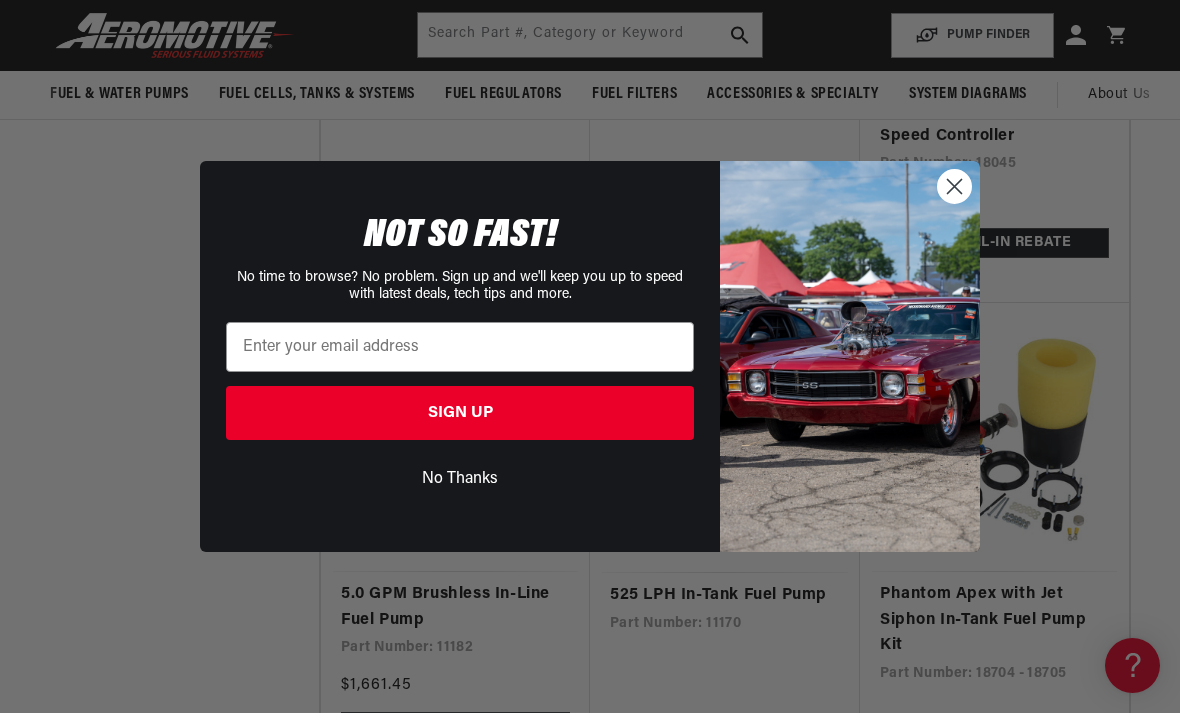 click 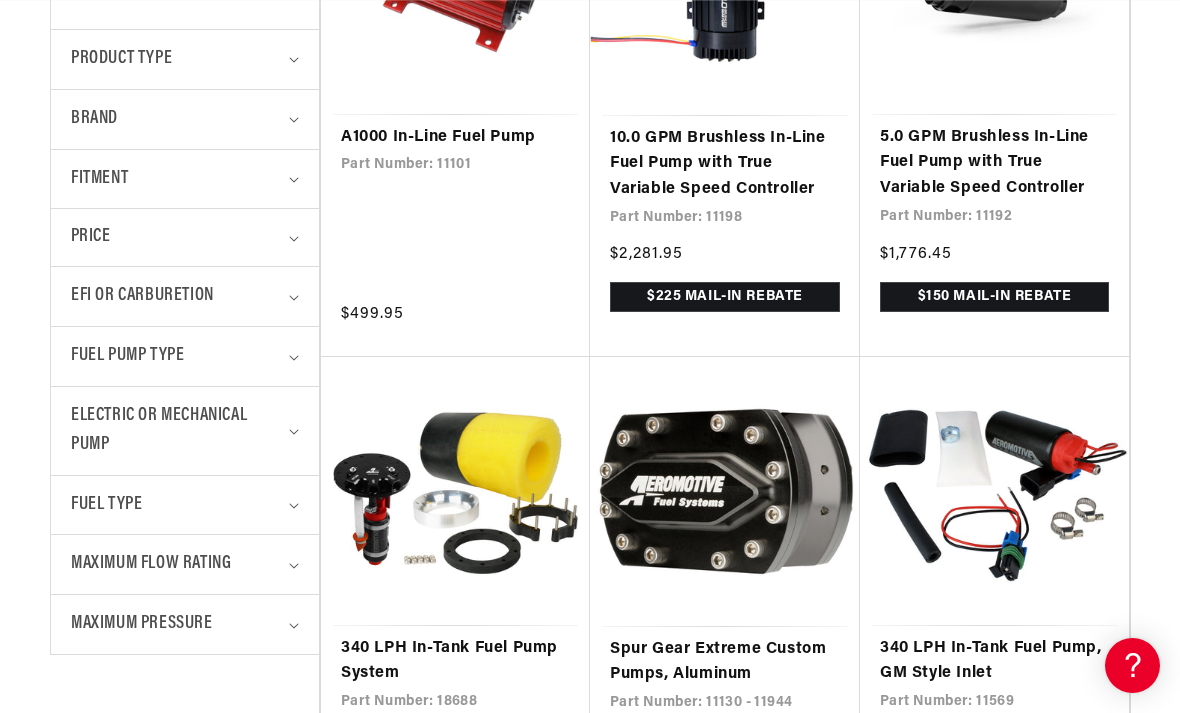 click on "EFI or Carburetion" at bounding box center (142, 296) 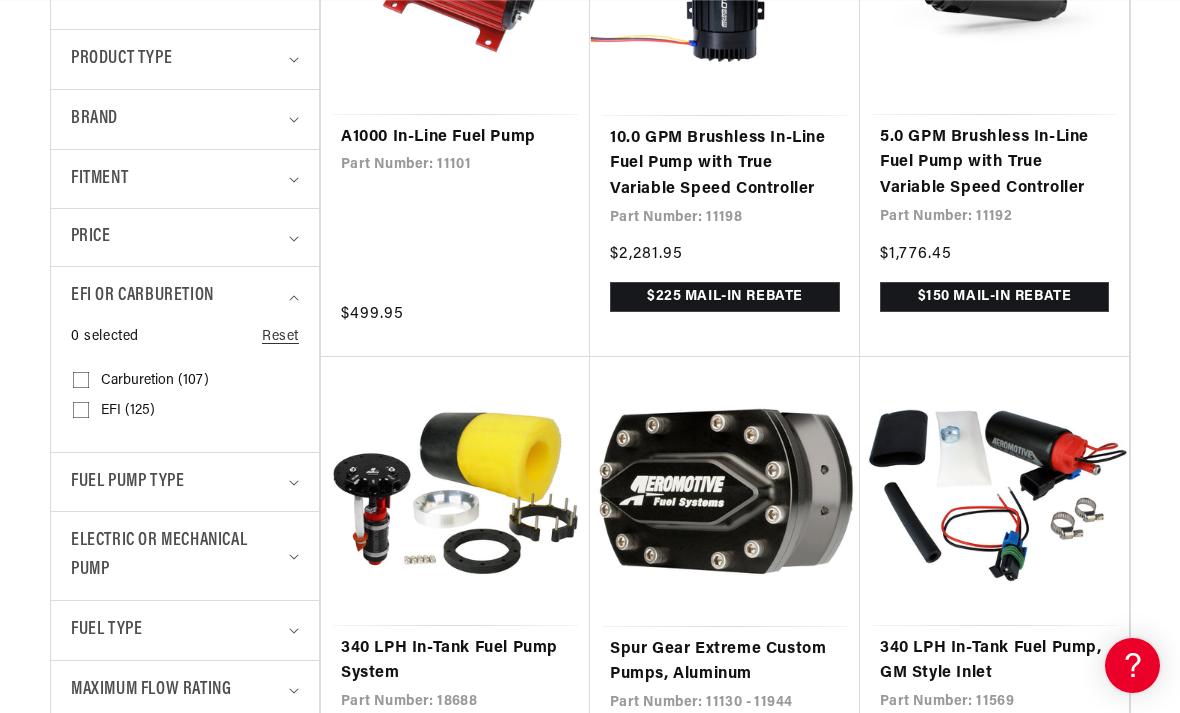 click on "Carburetion (107)
Carburetion (107 products)" at bounding box center (81, 384) 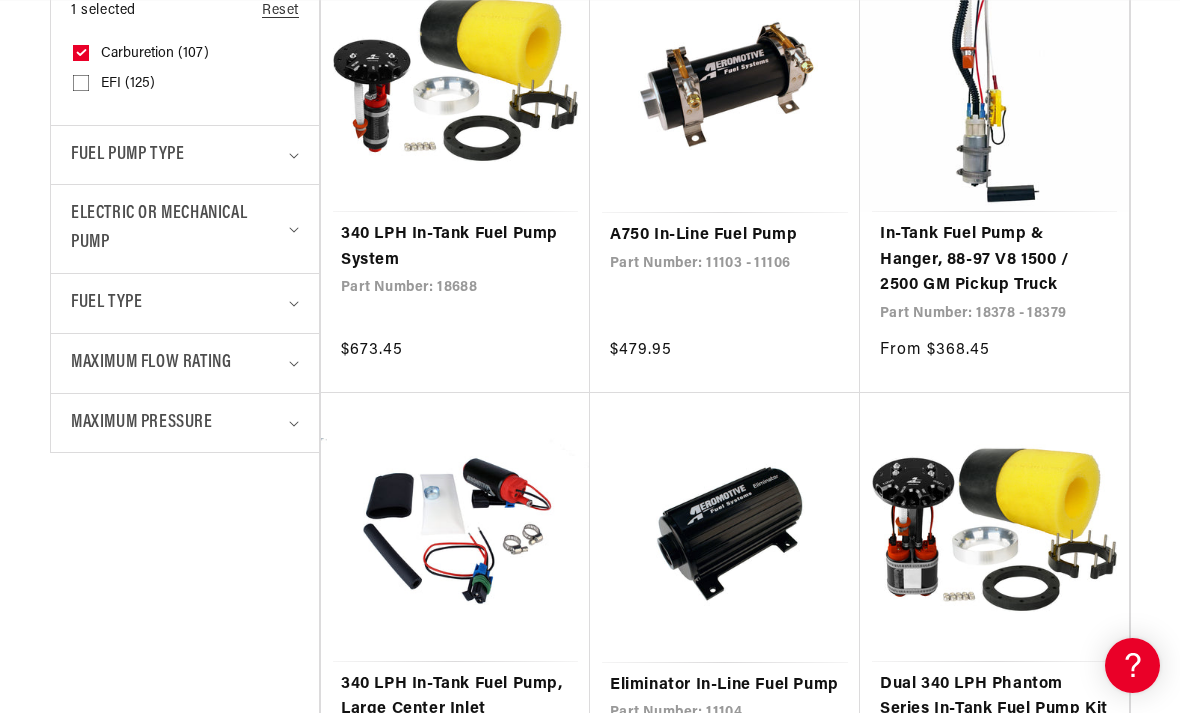 click on "Maximum Pressure" at bounding box center (142, 423) 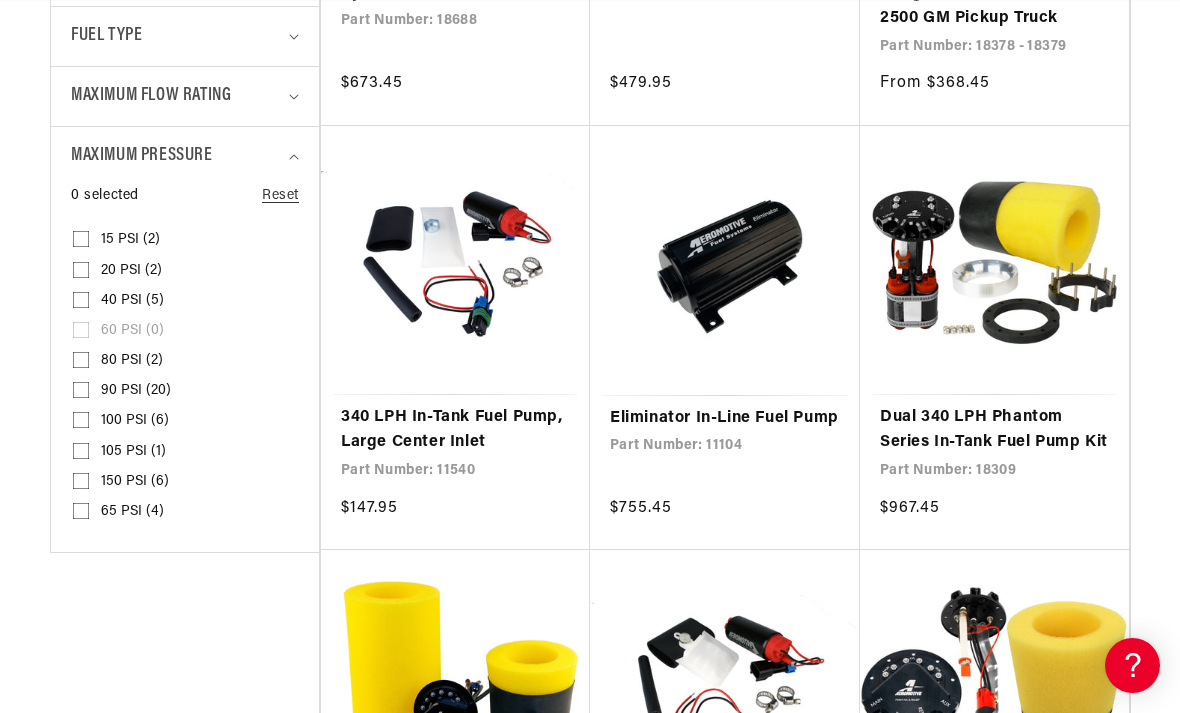 click on "15 PSI (2)
15 PSI (2 products)" at bounding box center (179, 240) 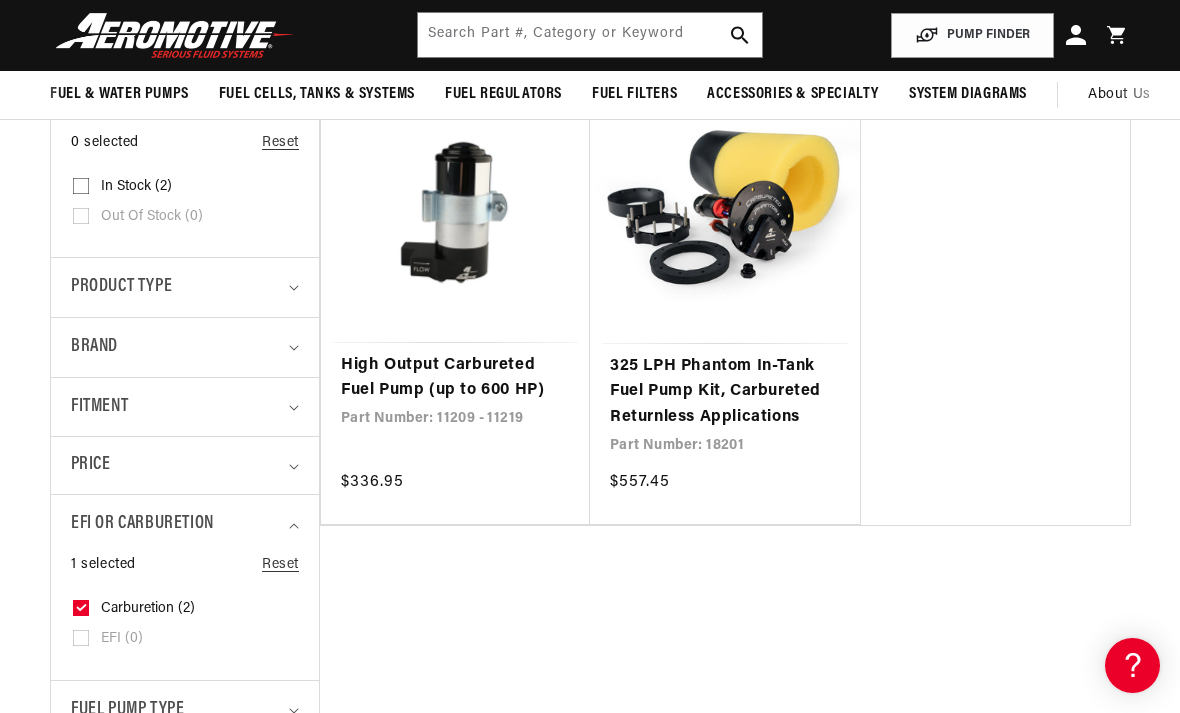 click on "High Output Carbureted Fuel Pump (up to 600 HP)" at bounding box center [455, 378] 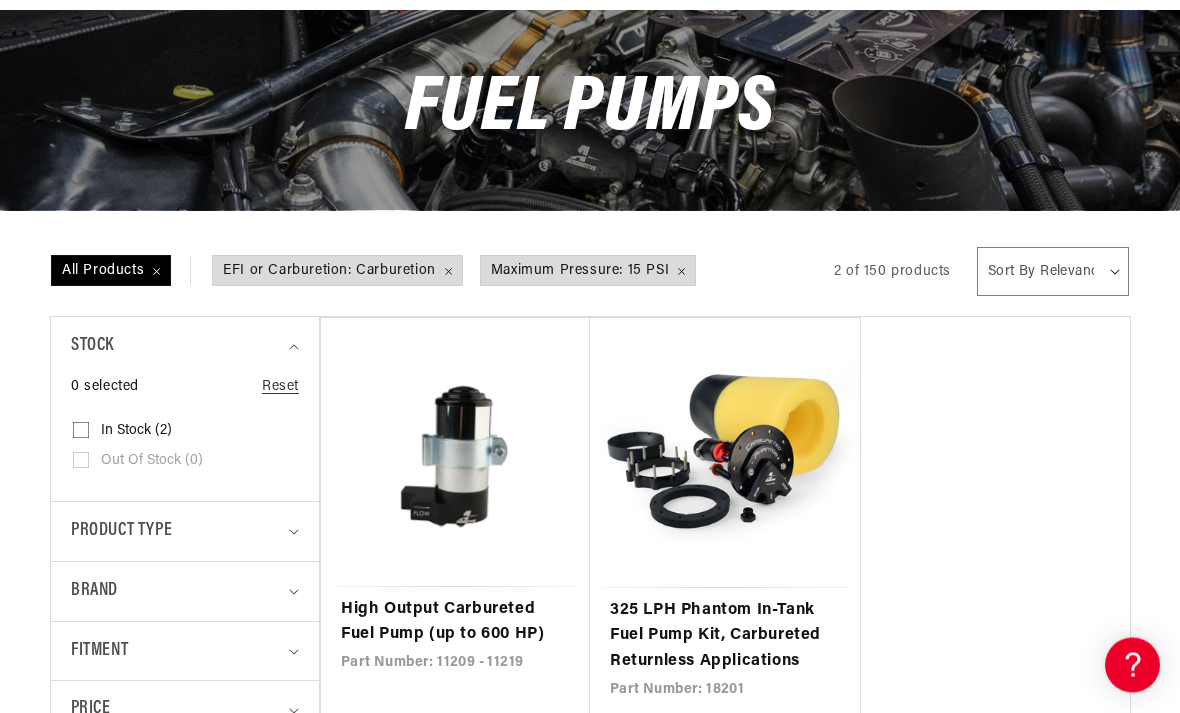 scroll, scrollTop: 206, scrollLeft: 0, axis: vertical 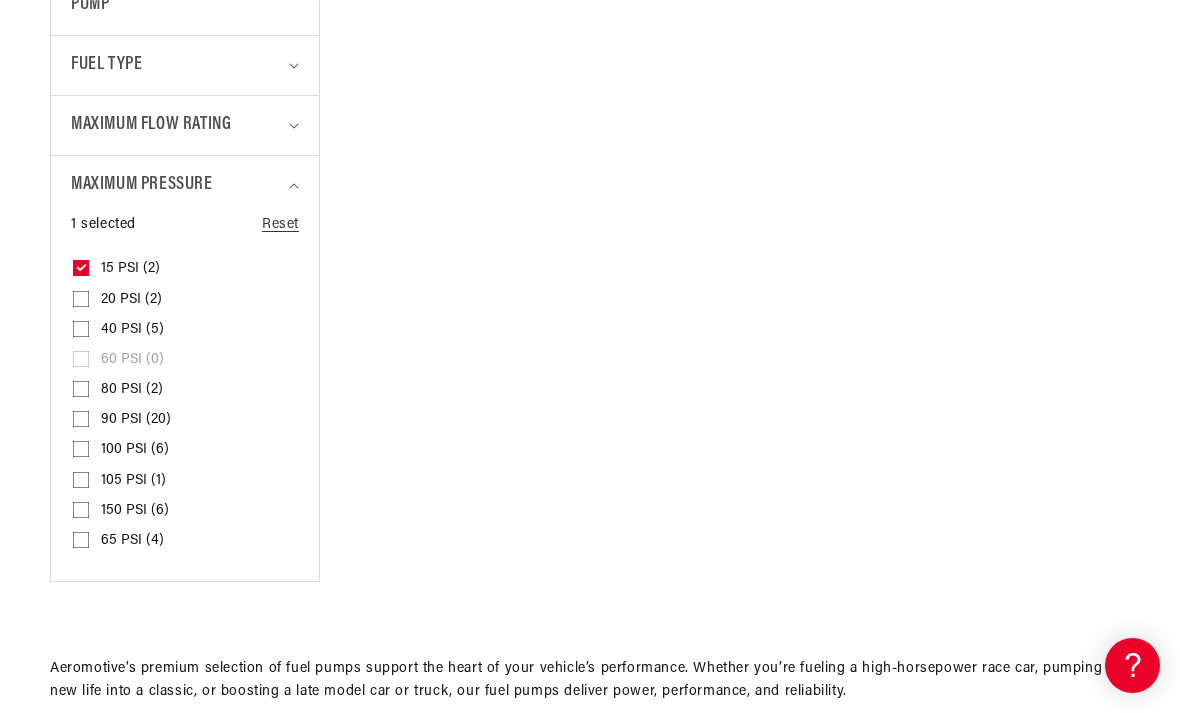 click 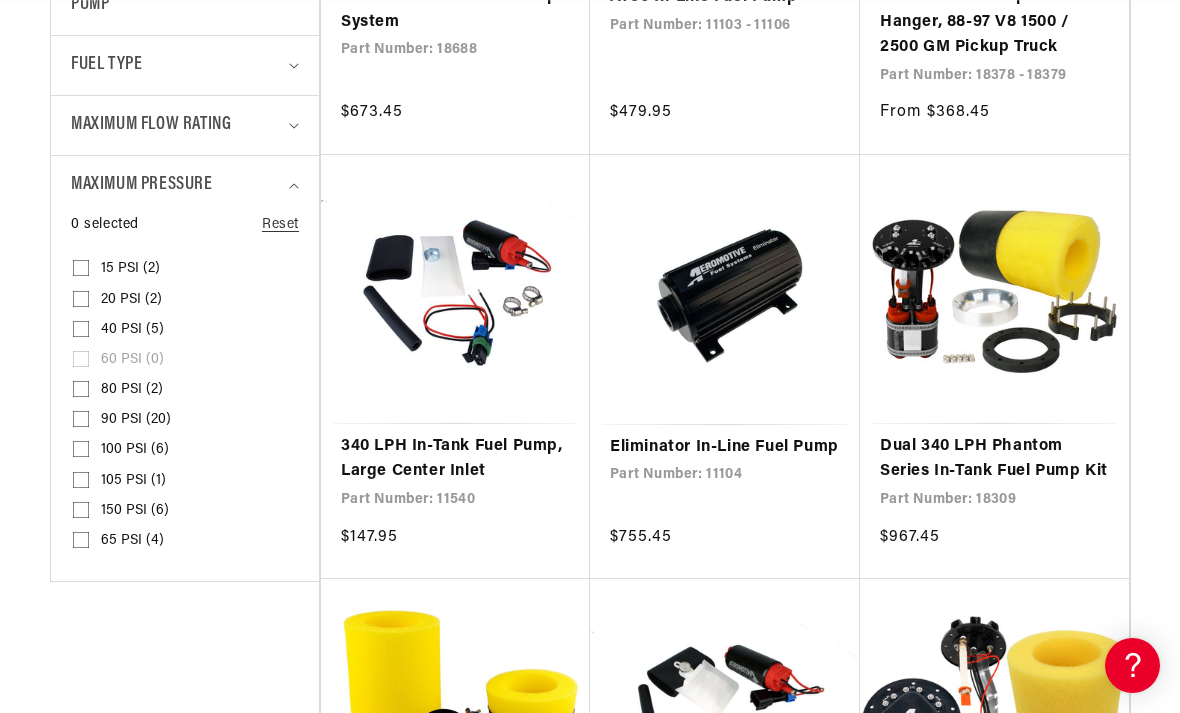 scroll, scrollTop: 0, scrollLeft: 0, axis: both 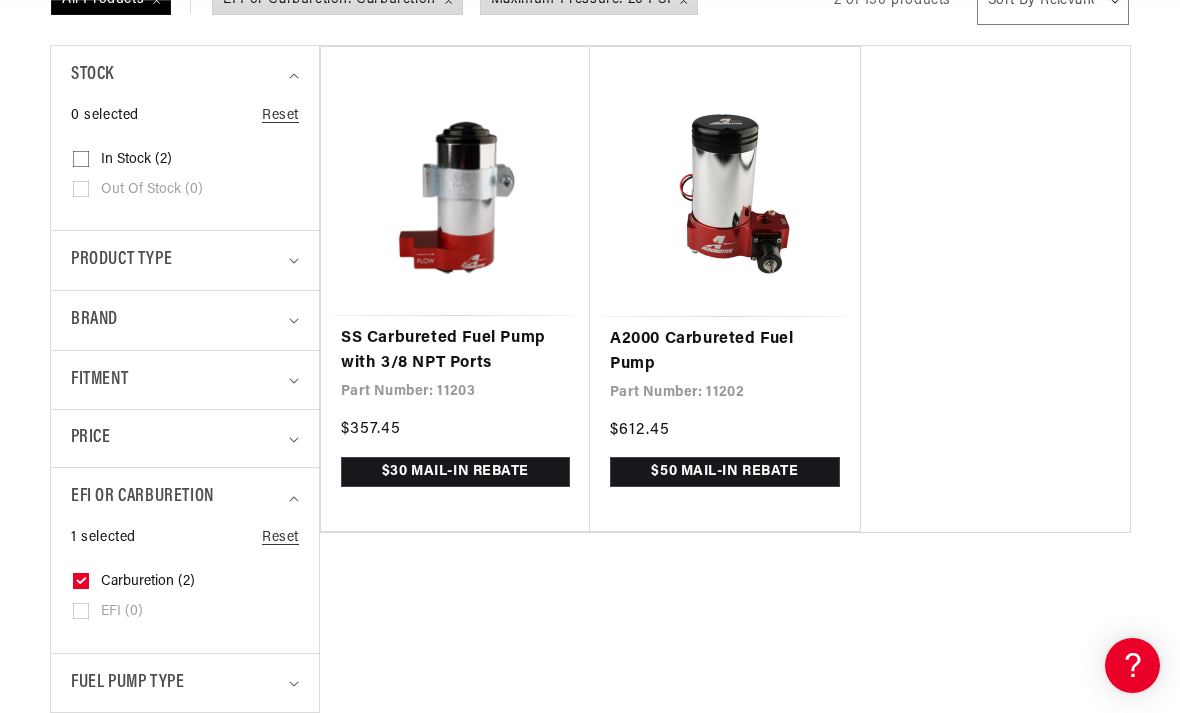 click on "SS Carbureted Fuel Pump with 3/8 NPT Ports" at bounding box center (455, 351) 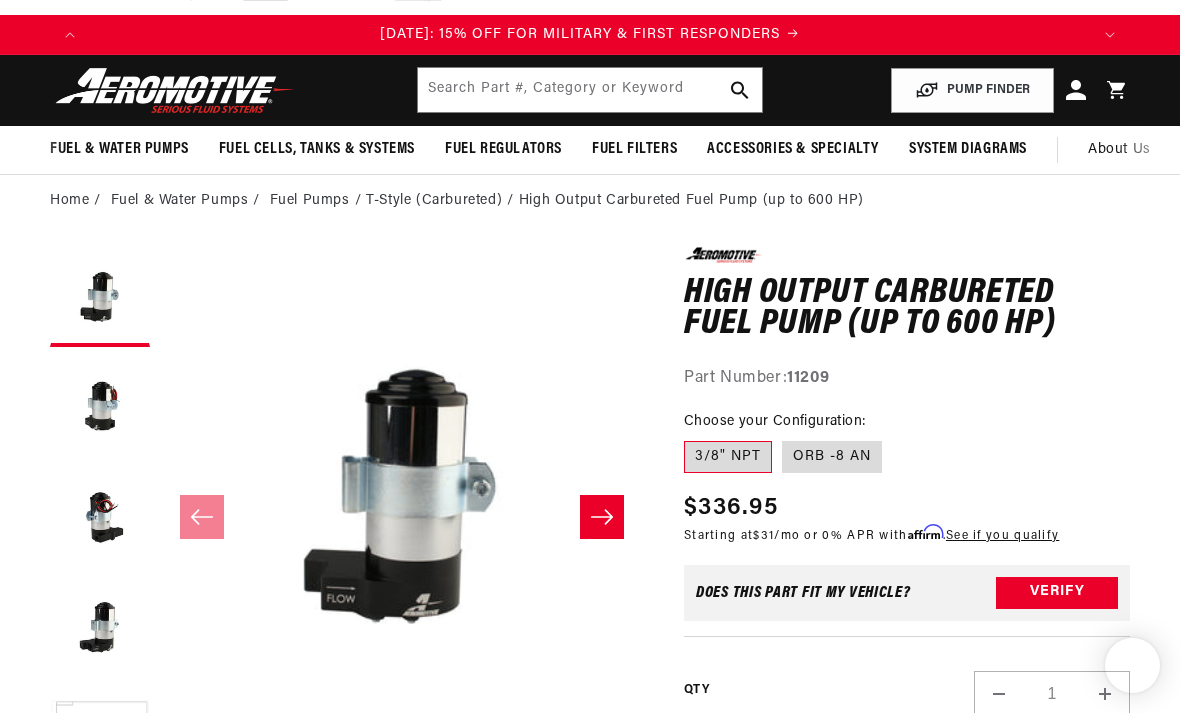 scroll, scrollTop: 151, scrollLeft: 0, axis: vertical 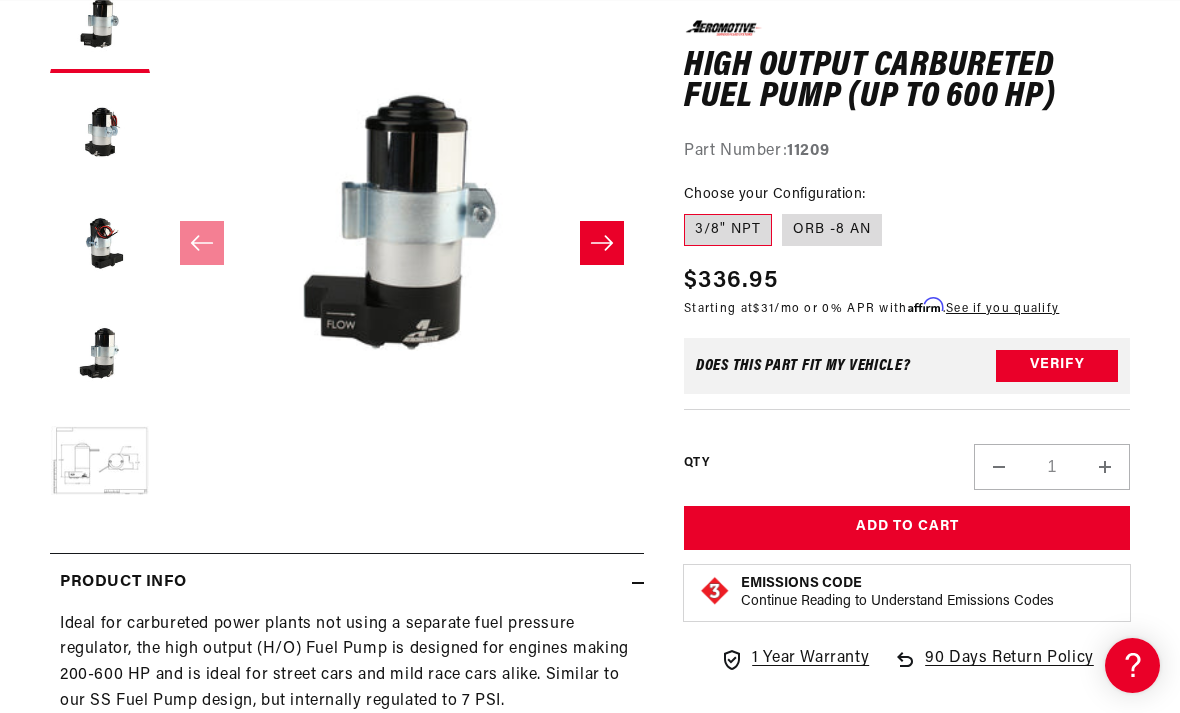click at bounding box center [100, 133] 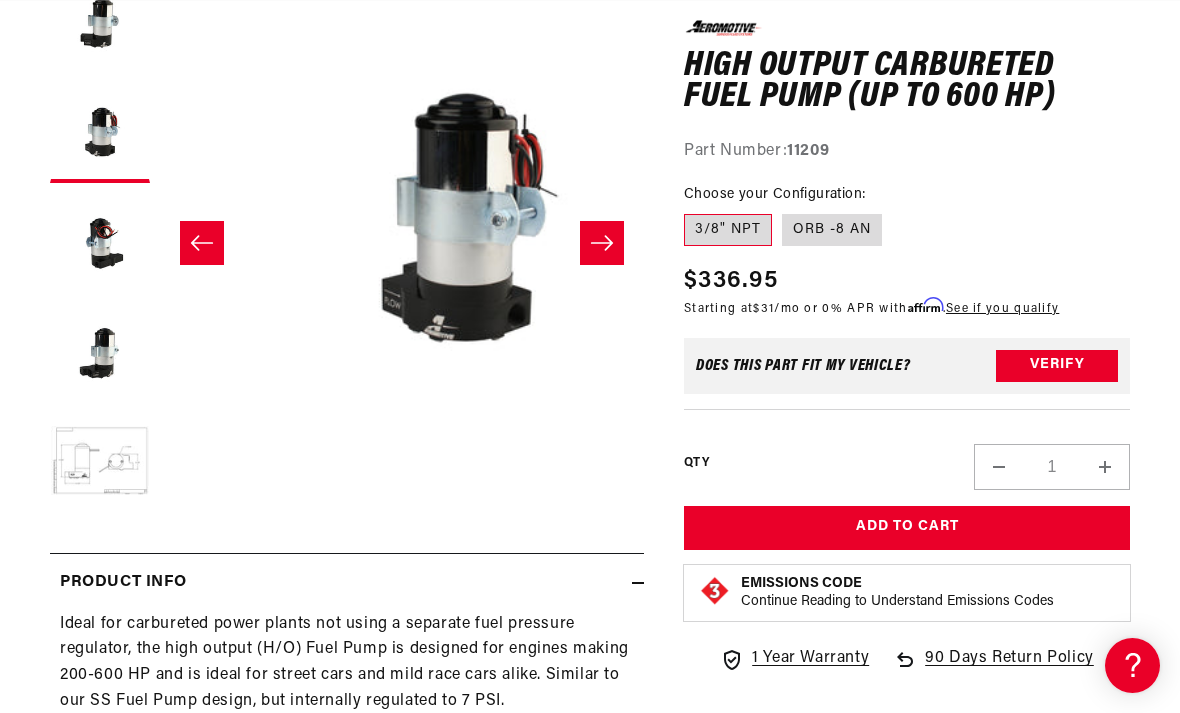 scroll, scrollTop: 0, scrollLeft: 484, axis: horizontal 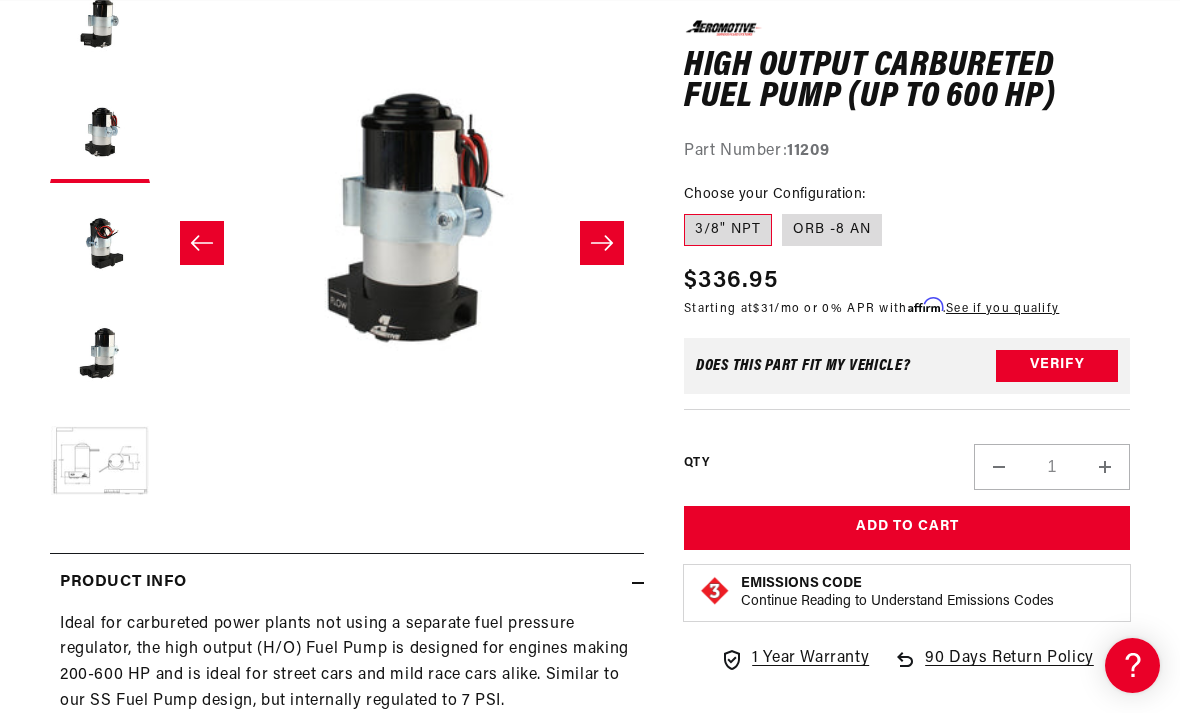 click at bounding box center [100, 243] 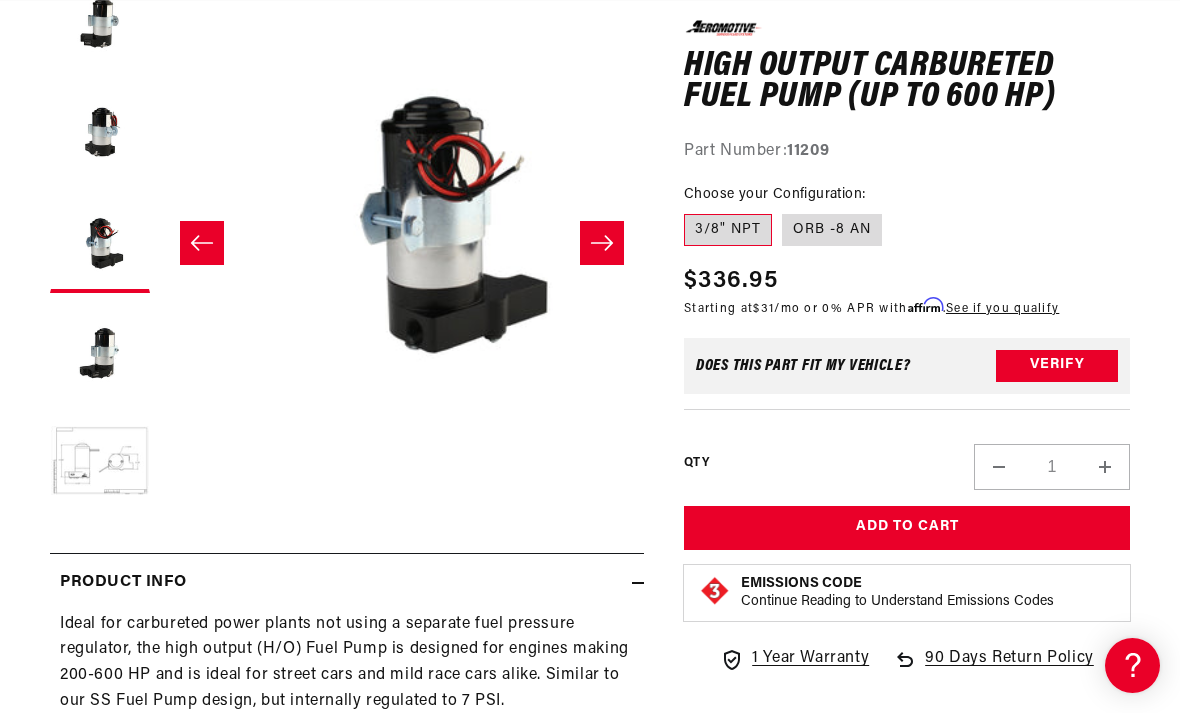scroll, scrollTop: 0, scrollLeft: 968, axis: horizontal 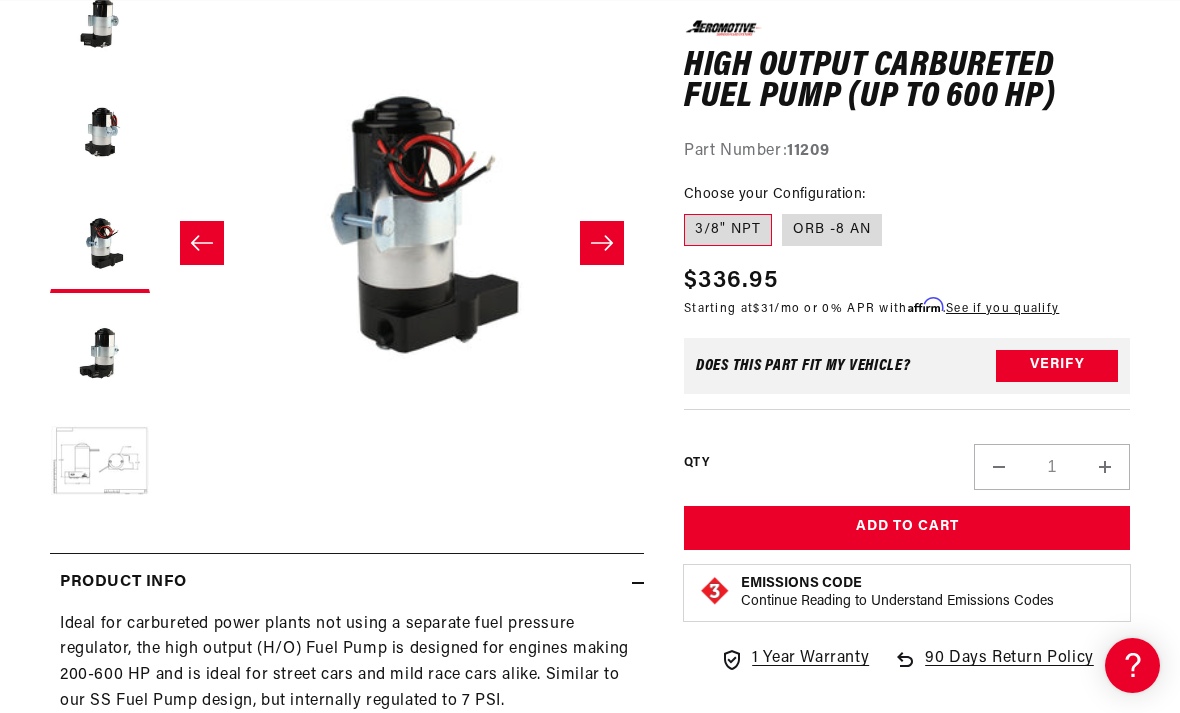 click at bounding box center (100, 353) 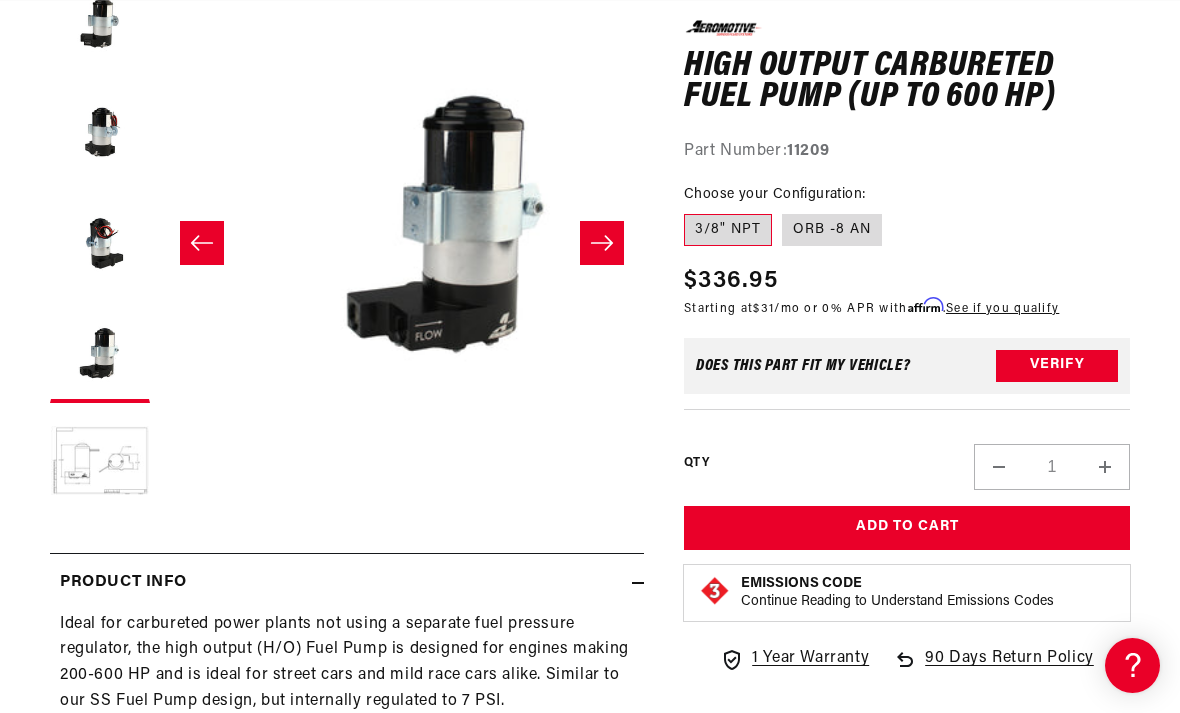 scroll, scrollTop: 0, scrollLeft: 1452, axis: horizontal 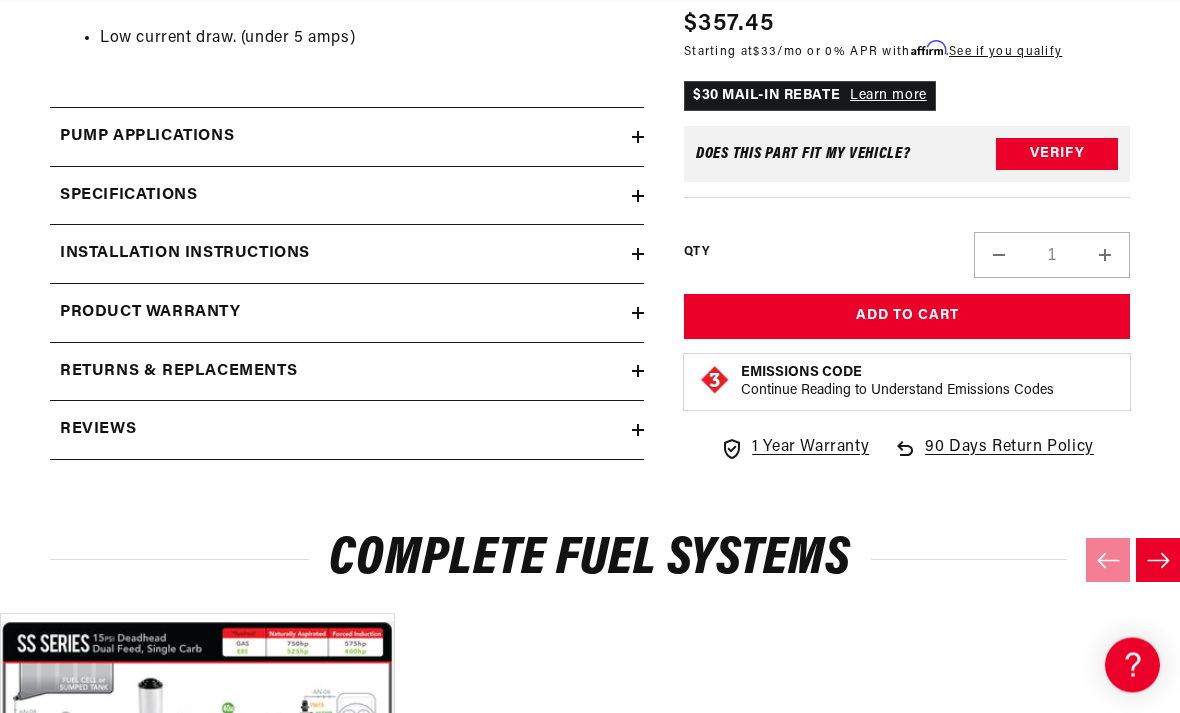 click on "Specifications" at bounding box center [128, 197] 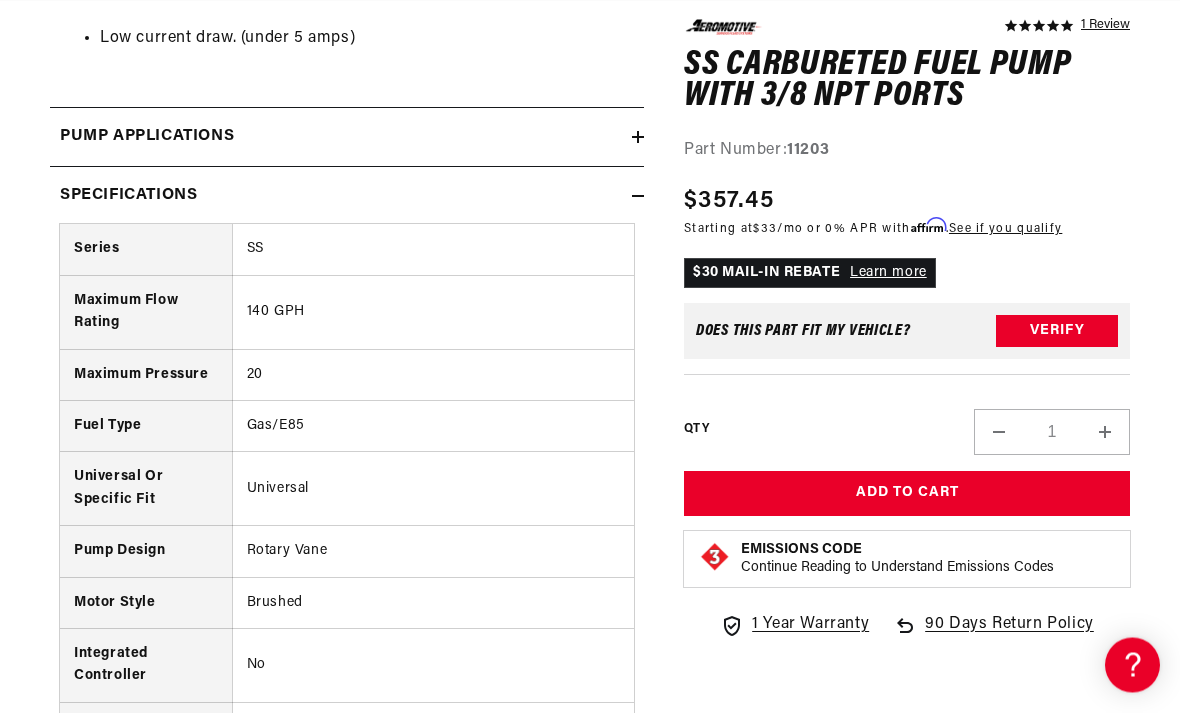 scroll, scrollTop: 1649, scrollLeft: 0, axis: vertical 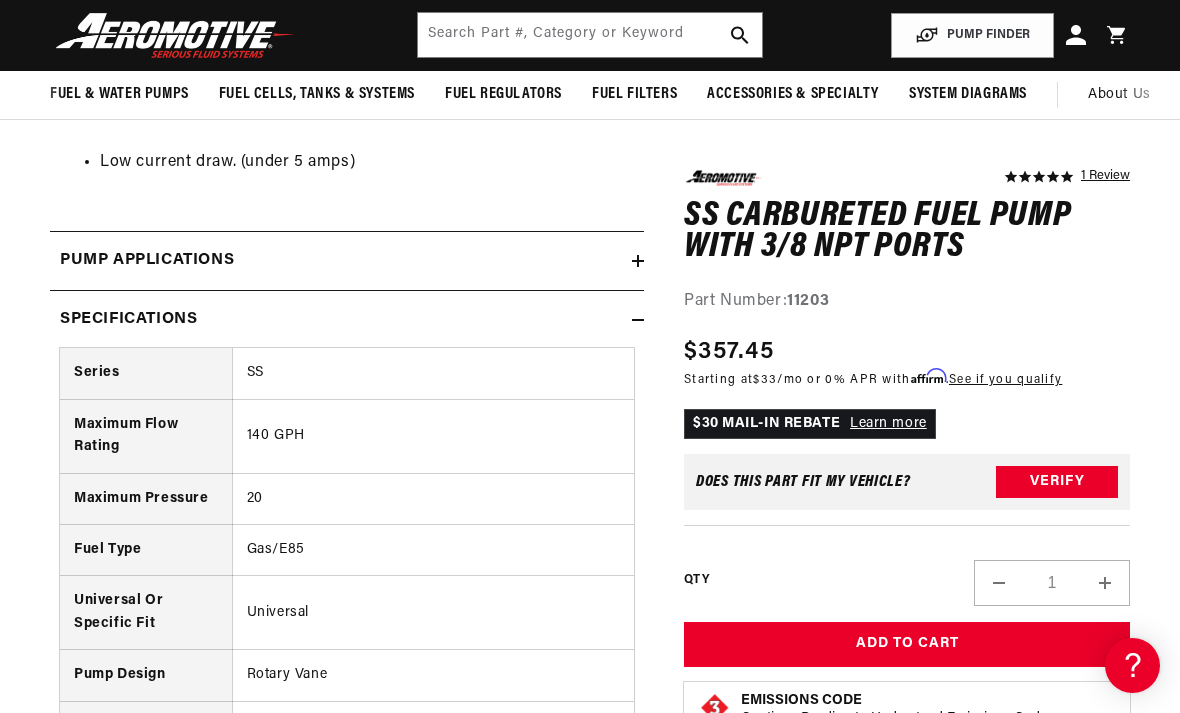 click on "Pump Applications" at bounding box center [147, 261] 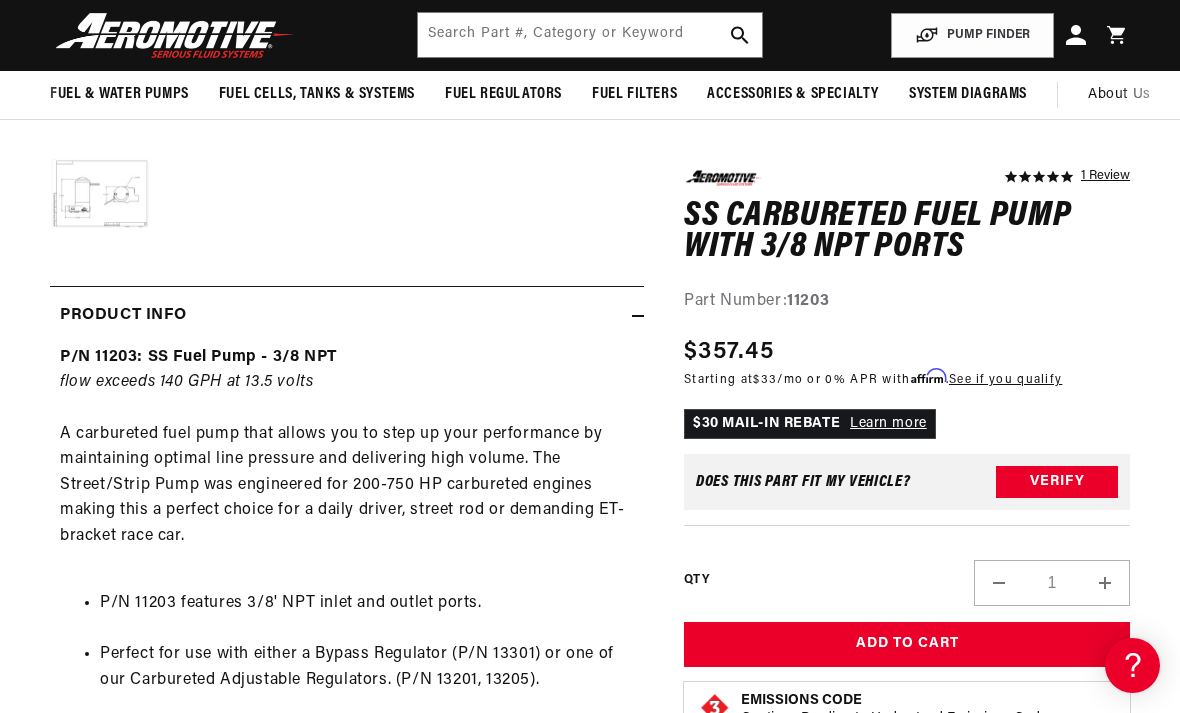 click on "Add to Cart" at bounding box center [907, 644] 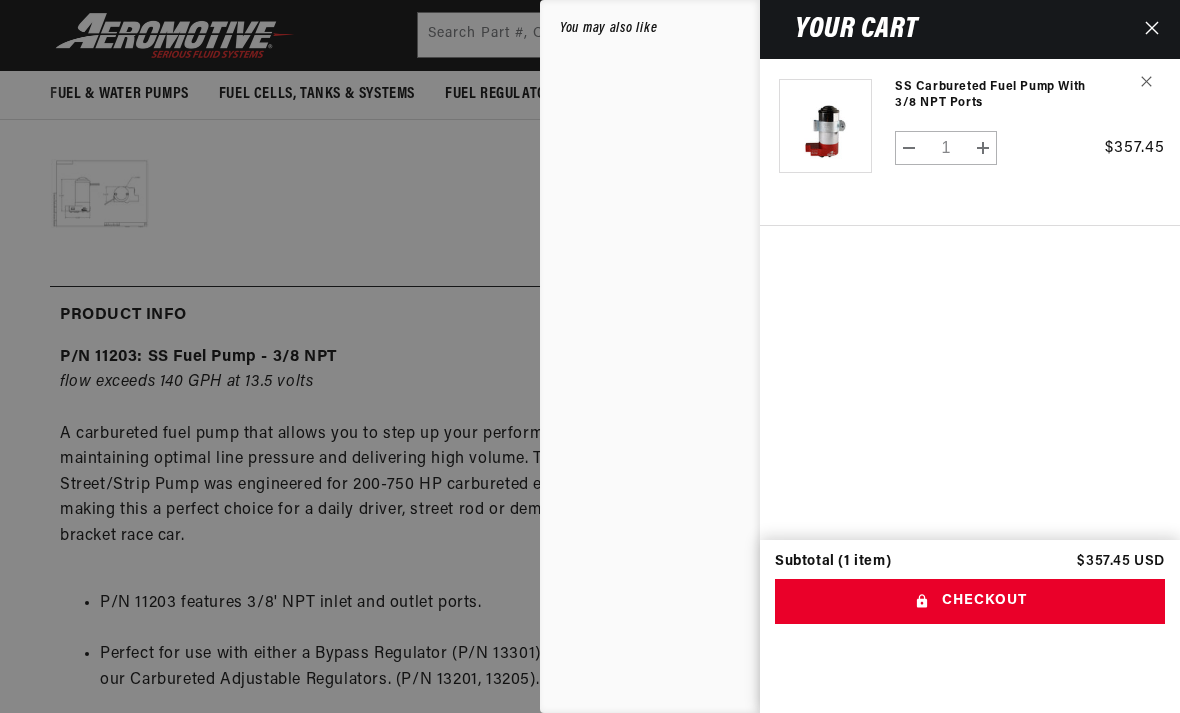 click at bounding box center (1152, 29) 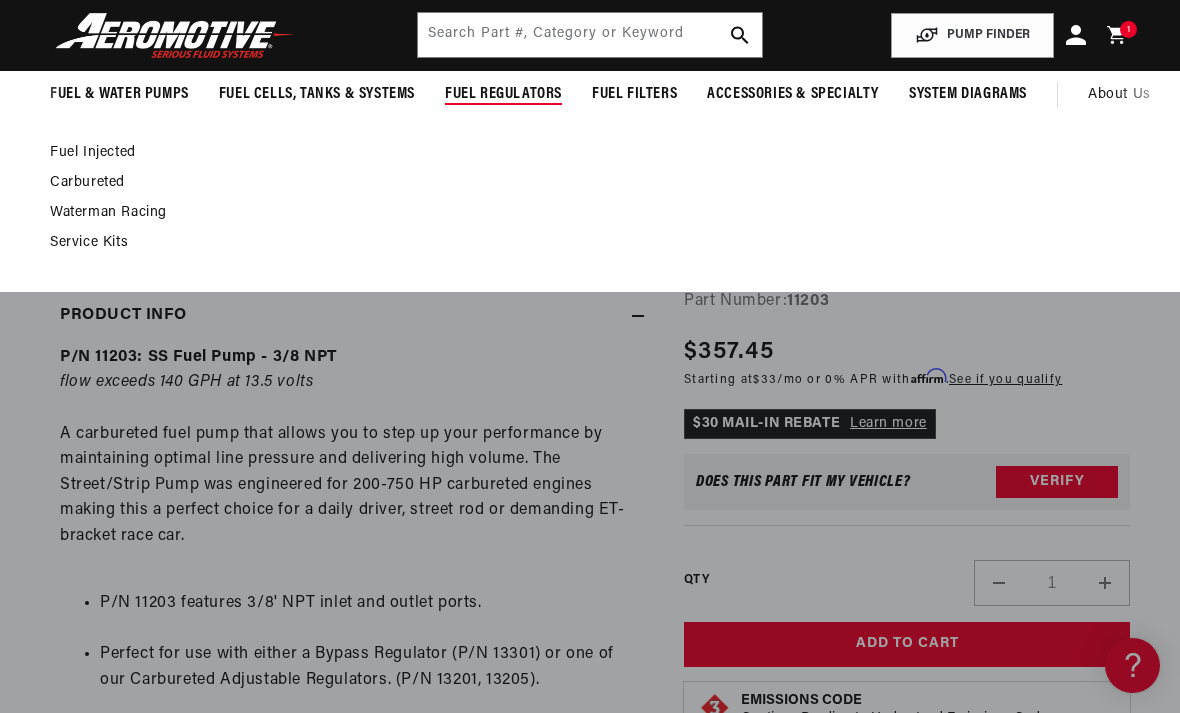 click on "Carbureted" at bounding box center [580, 183] 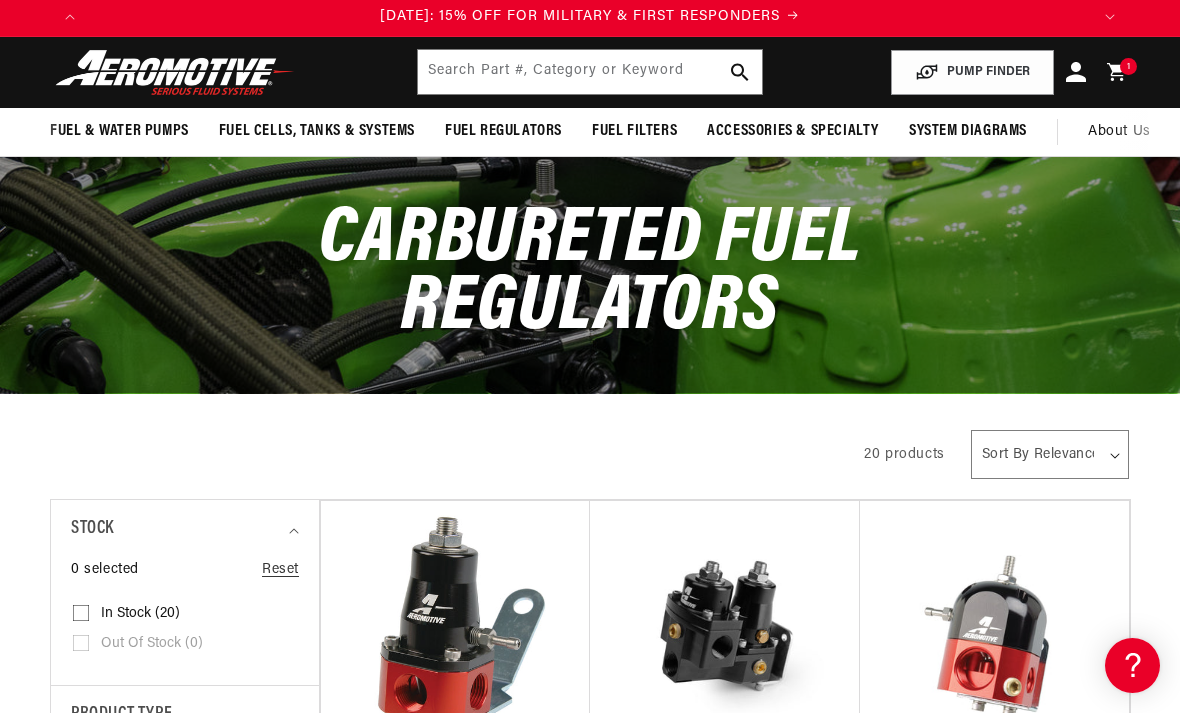 scroll, scrollTop: 0, scrollLeft: 0, axis: both 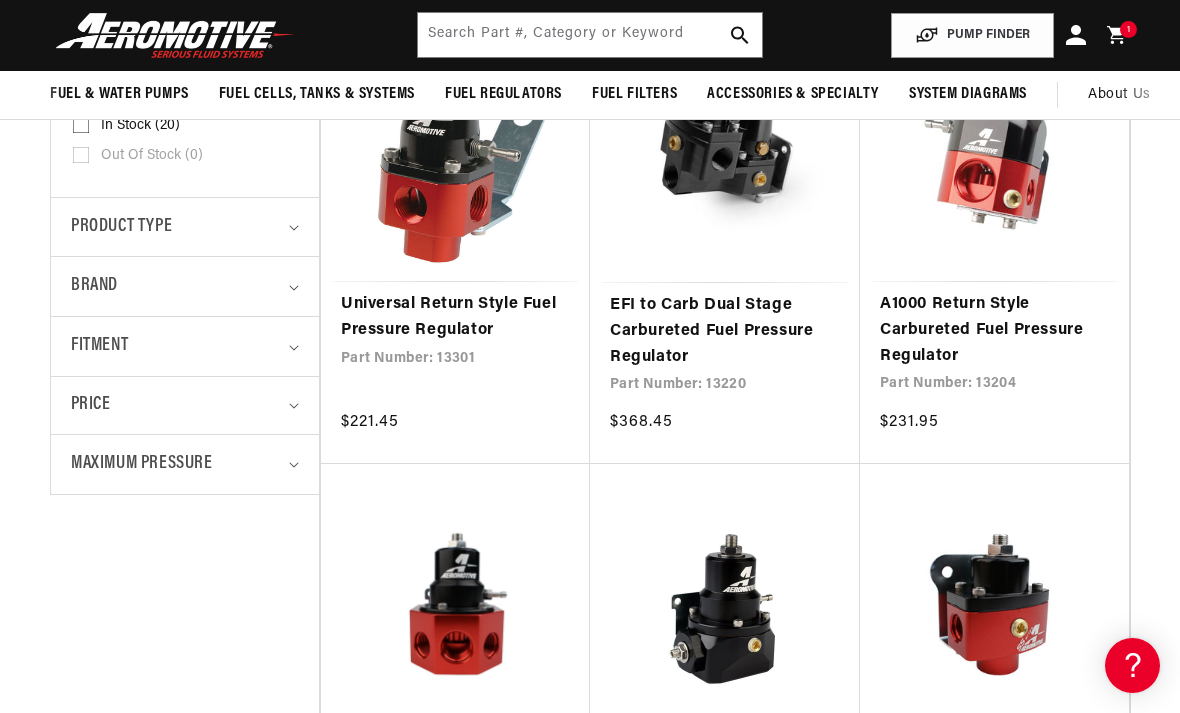 click on "Universal Return Style Fuel Pressure Regulator" at bounding box center (455, 317) 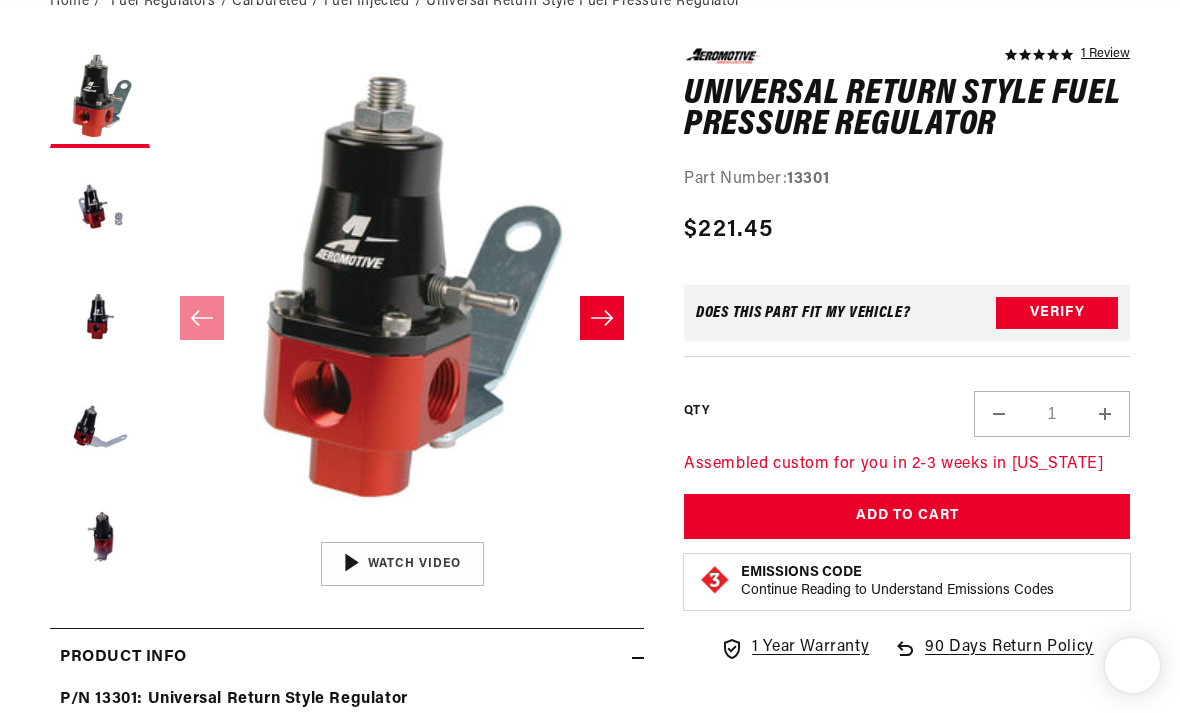 scroll, scrollTop: 245, scrollLeft: 0, axis: vertical 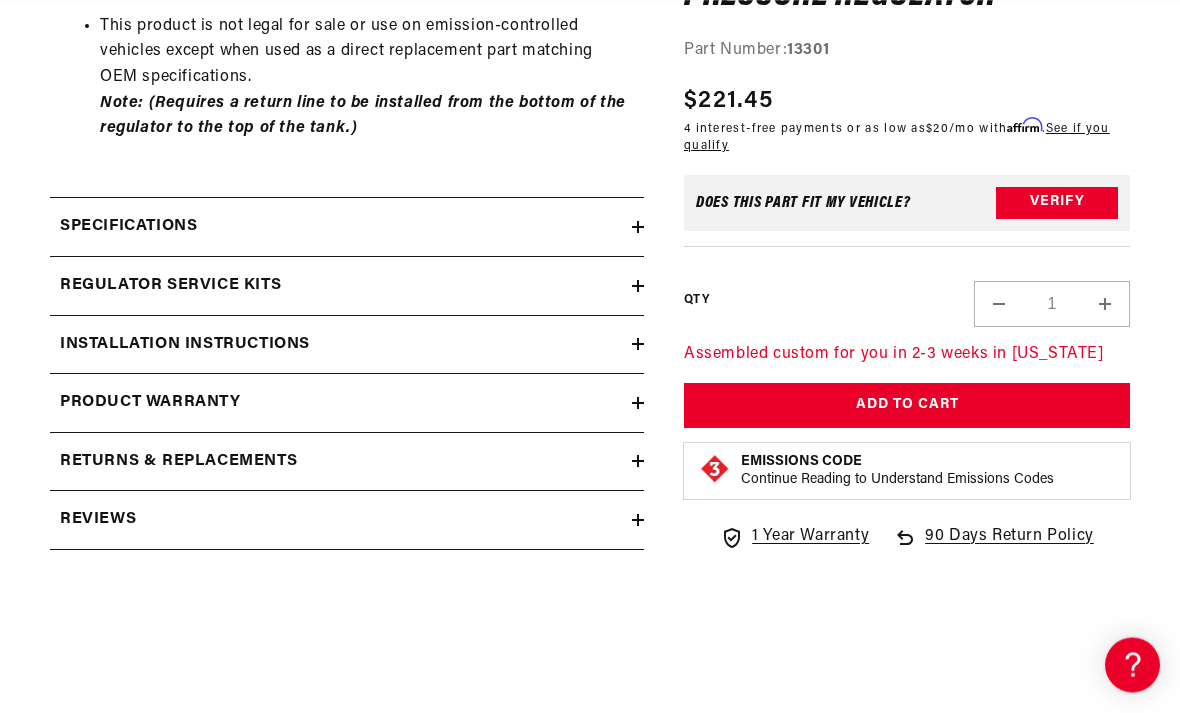 click on "Installation Instructions" at bounding box center (185, 346) 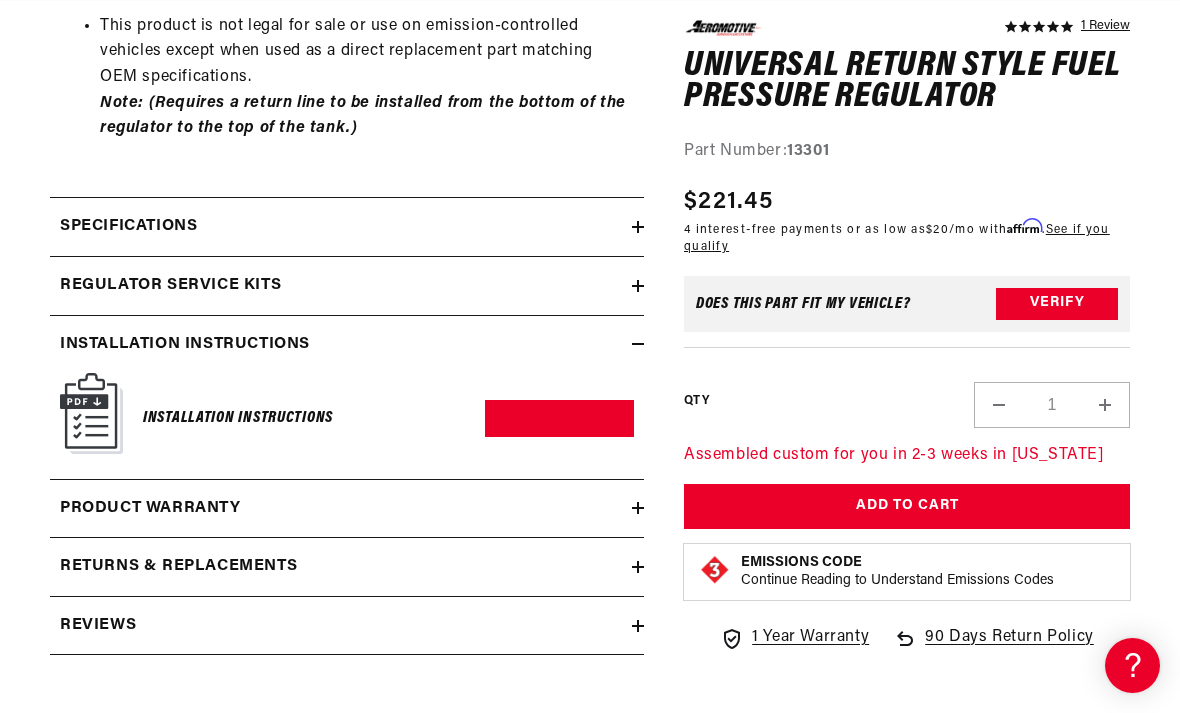 scroll, scrollTop: 0, scrollLeft: 2000, axis: horizontal 